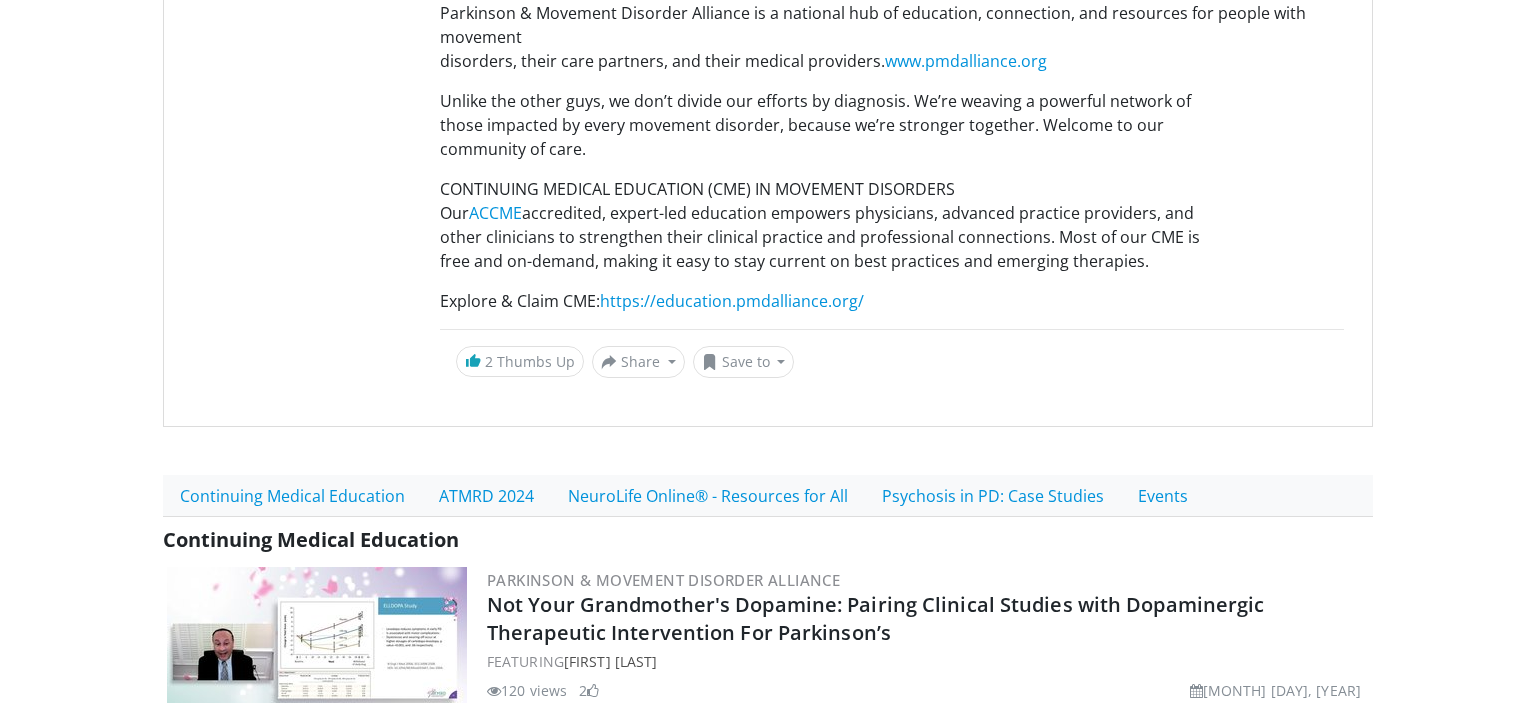 scroll, scrollTop: 316, scrollLeft: 0, axis: vertical 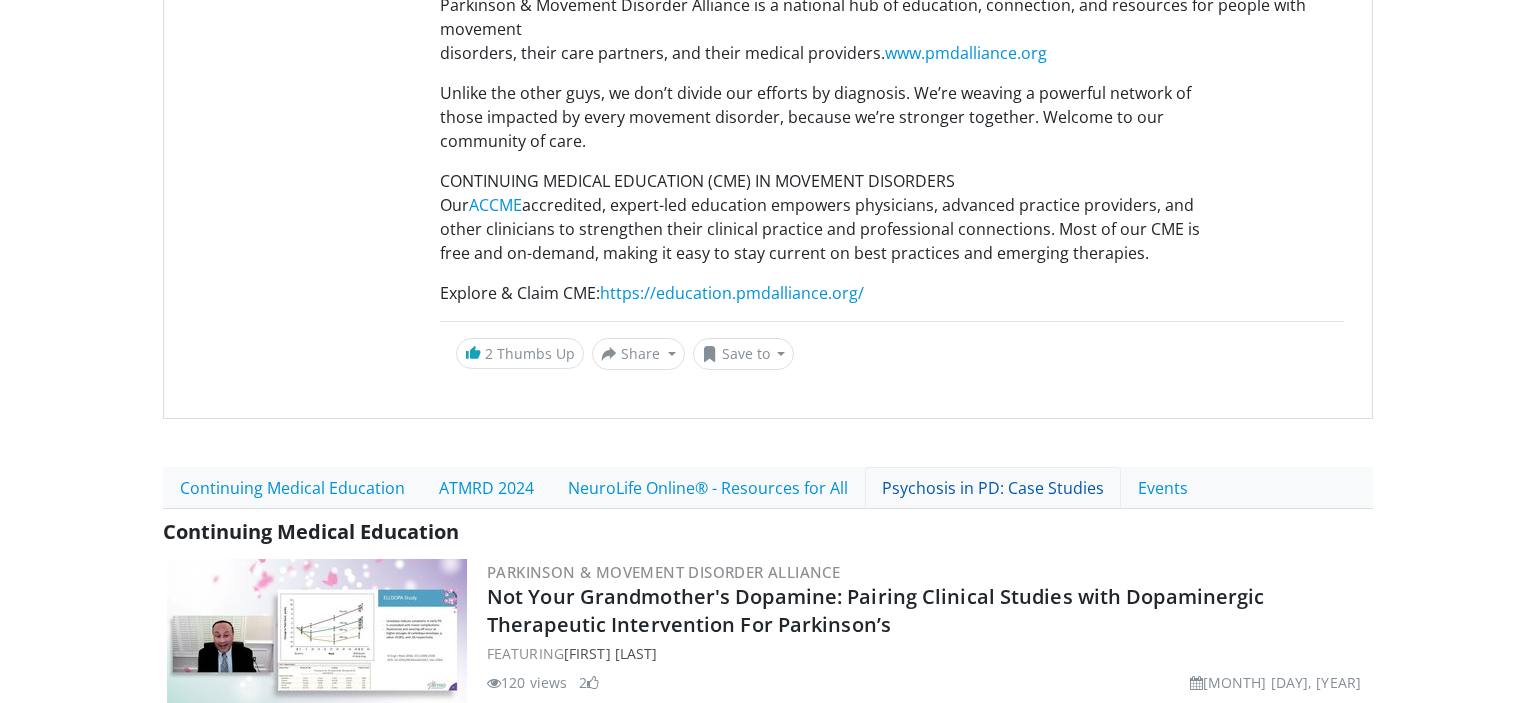 click on "Psychosis in PD: Case Studies" at bounding box center [993, 488] 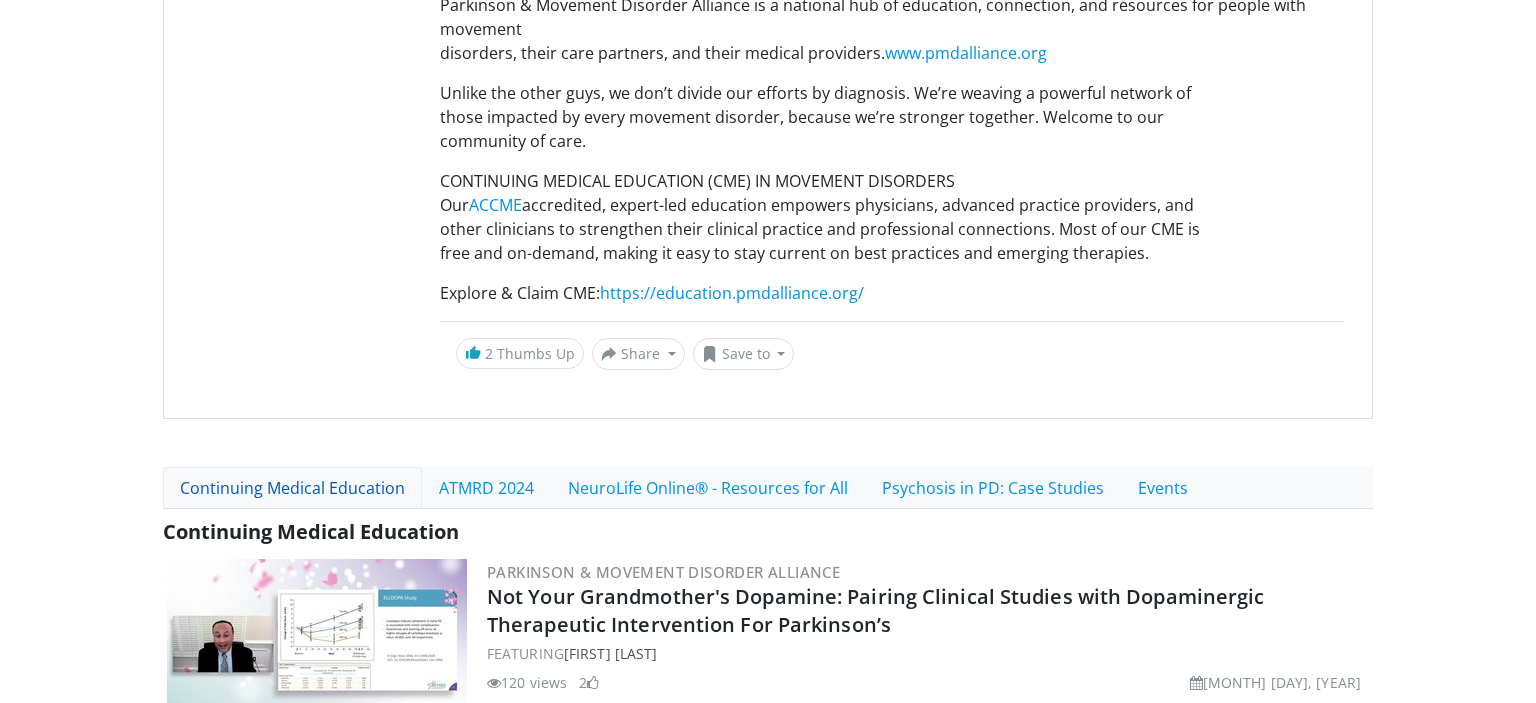 click on "Continuing Medical Education" at bounding box center (292, 488) 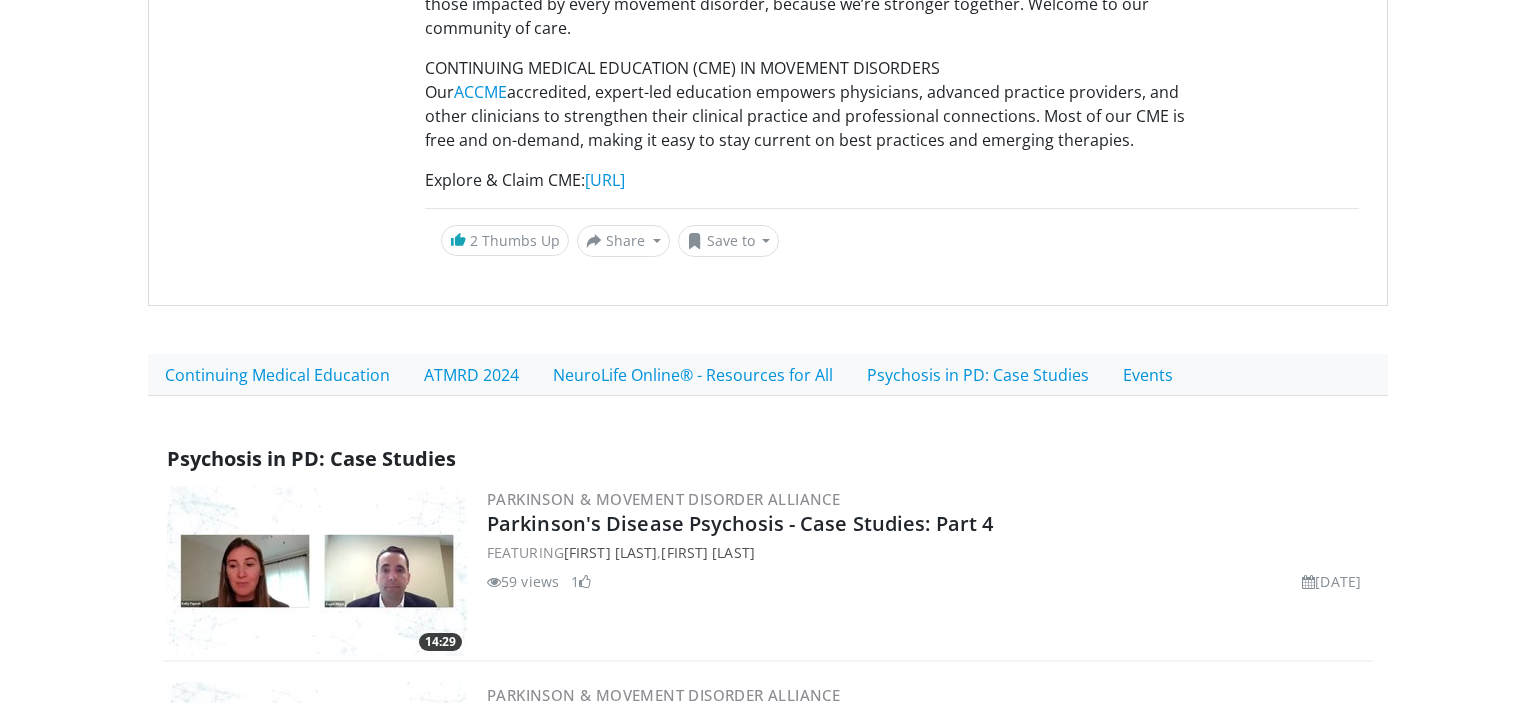 scroll, scrollTop: 528, scrollLeft: 0, axis: vertical 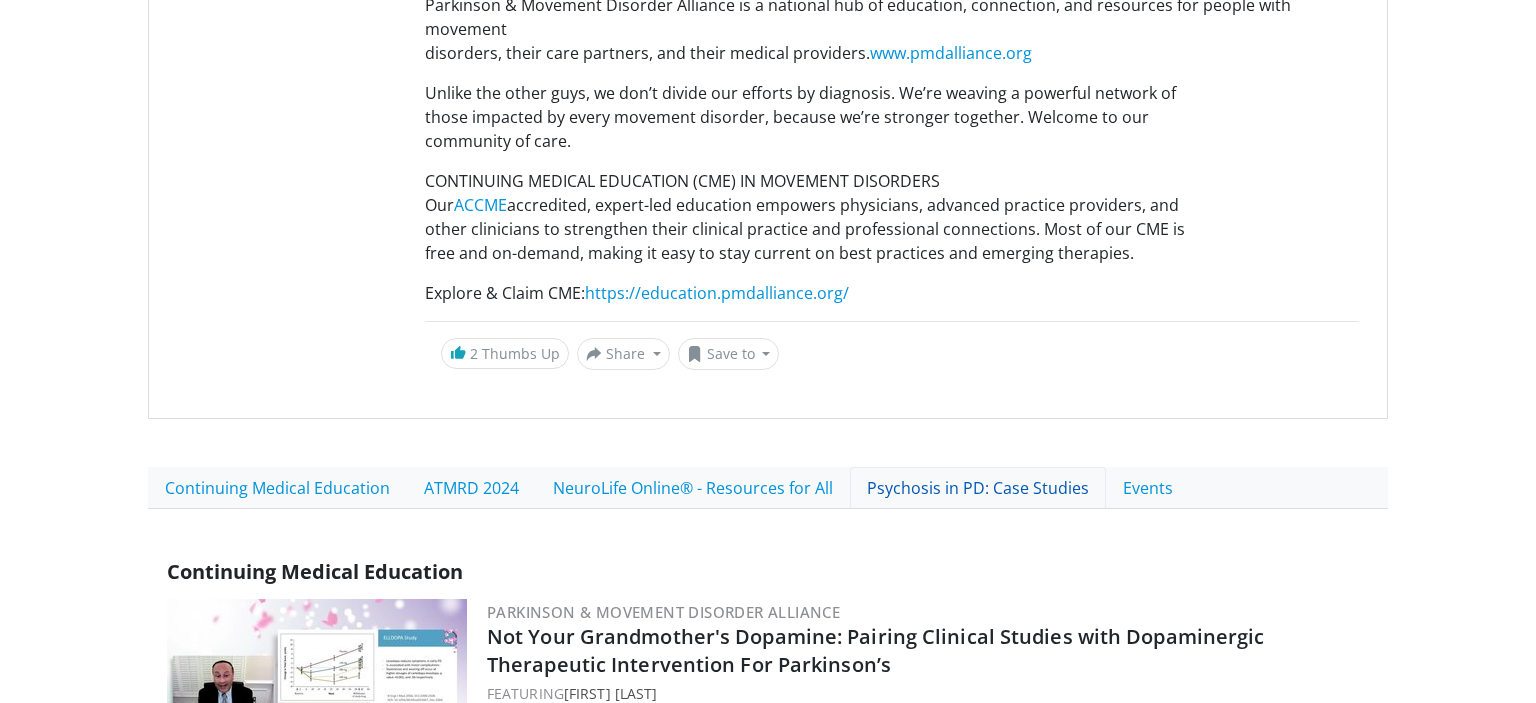 click on "Psychosis in PD: Case Studies" at bounding box center [978, 488] 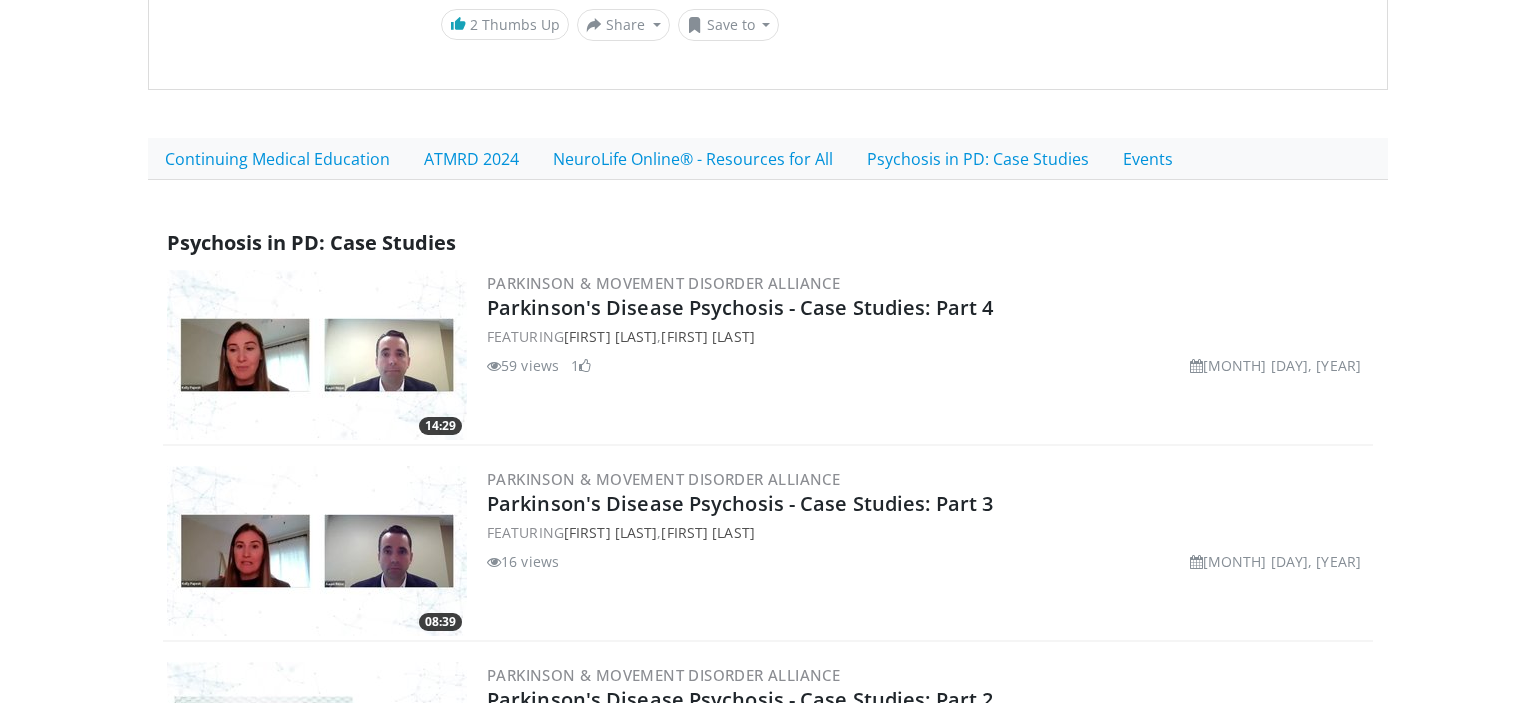 scroll, scrollTop: 422, scrollLeft: 0, axis: vertical 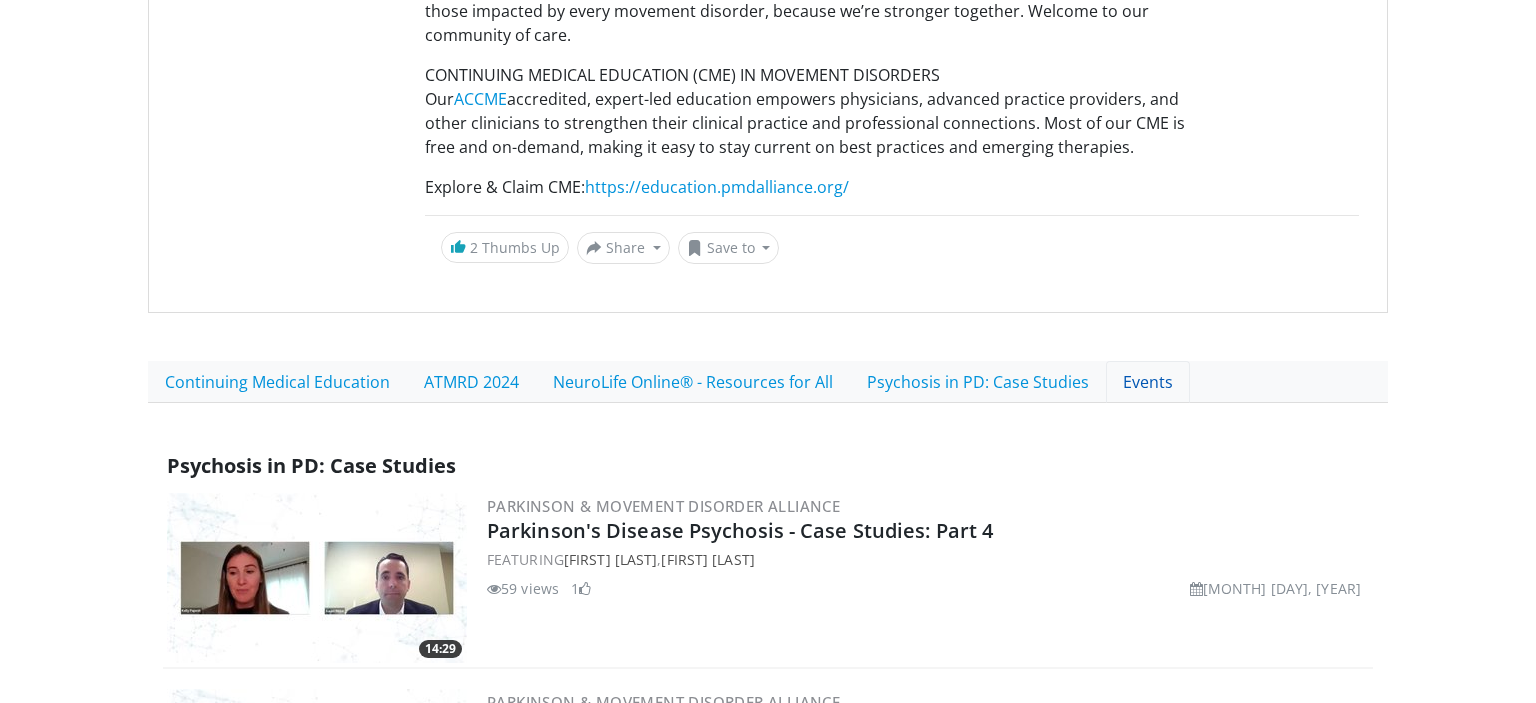 click on "Events" at bounding box center [1148, 382] 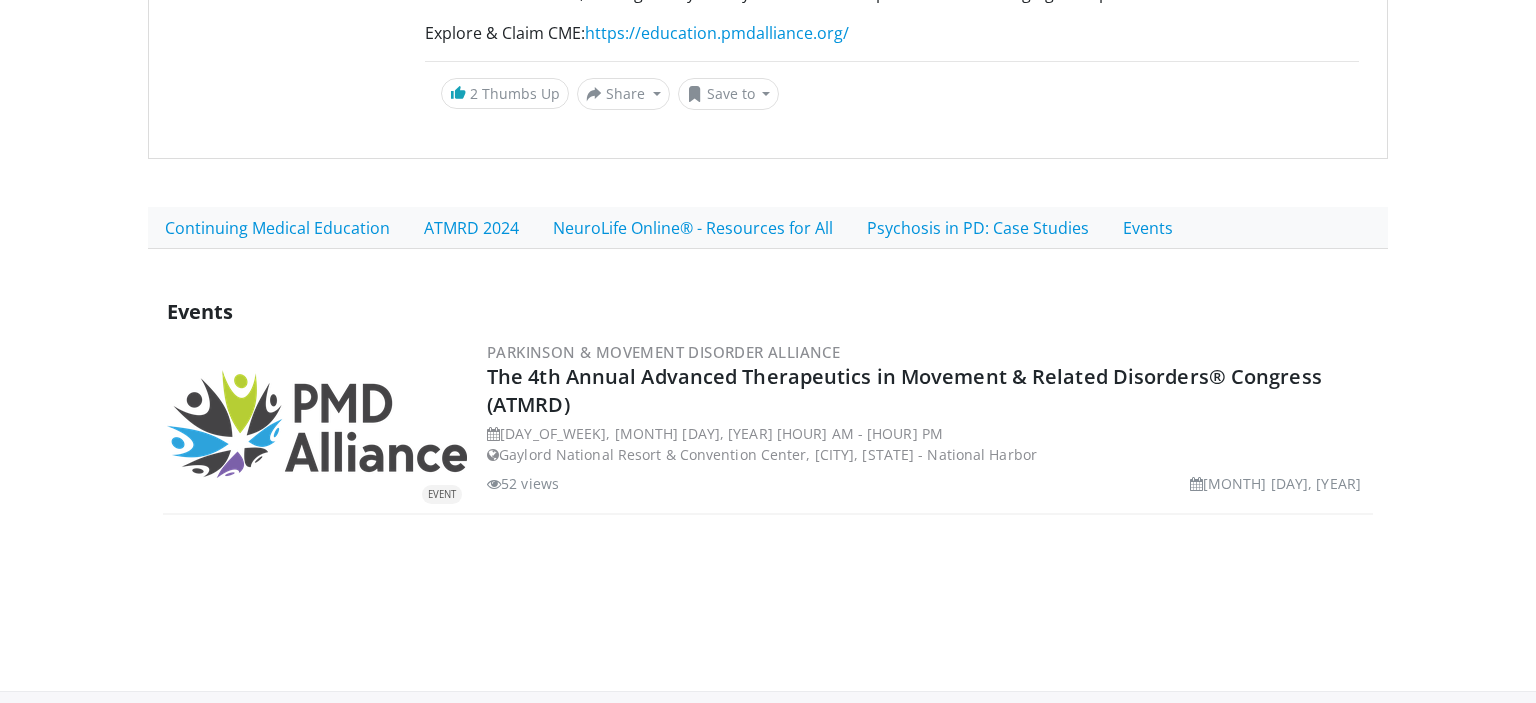 scroll, scrollTop: 633, scrollLeft: 0, axis: vertical 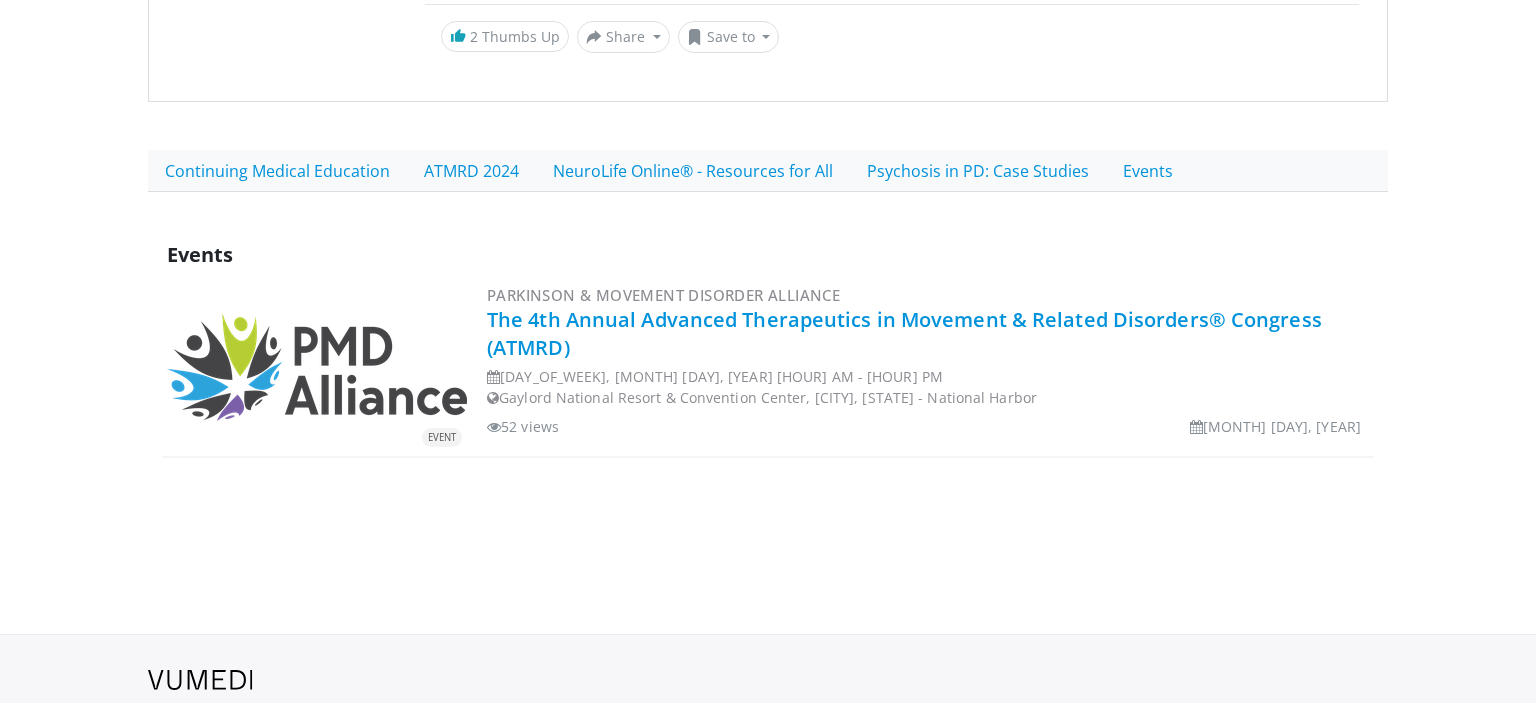 click on "The 4th Annual Advanced Therapeutics in Movement & Related Disorders® Congress (ATMRD)" at bounding box center (904, 333) 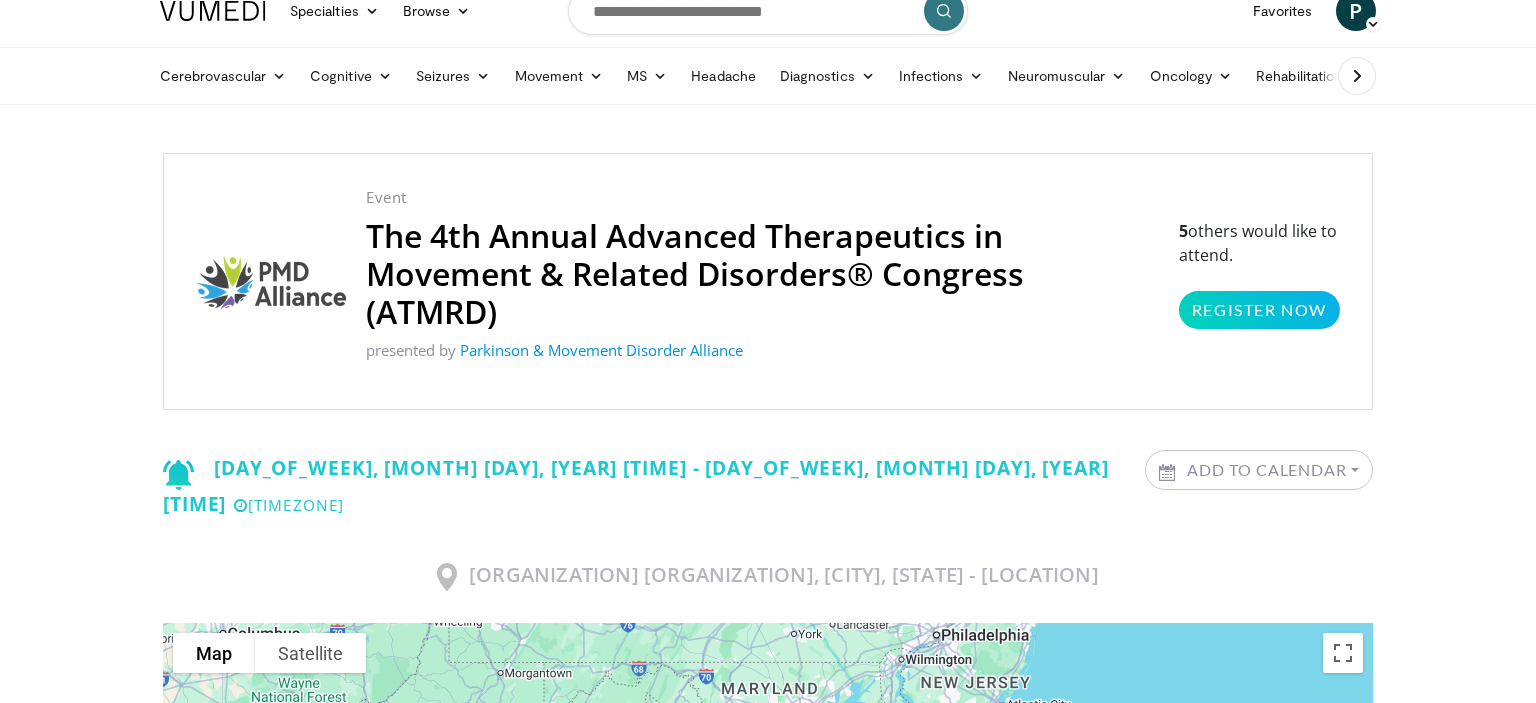 scroll, scrollTop: 0, scrollLeft: 0, axis: both 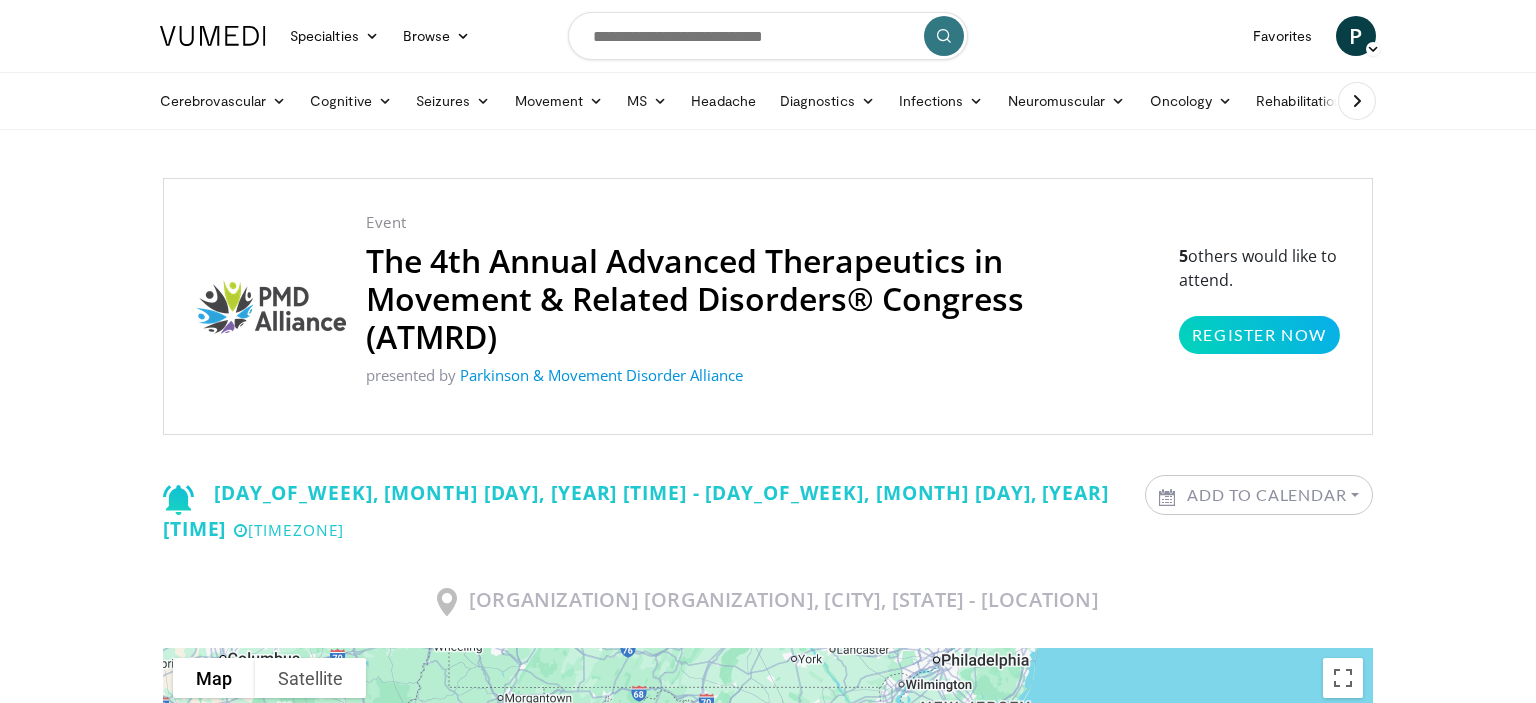click at bounding box center [271, 307] 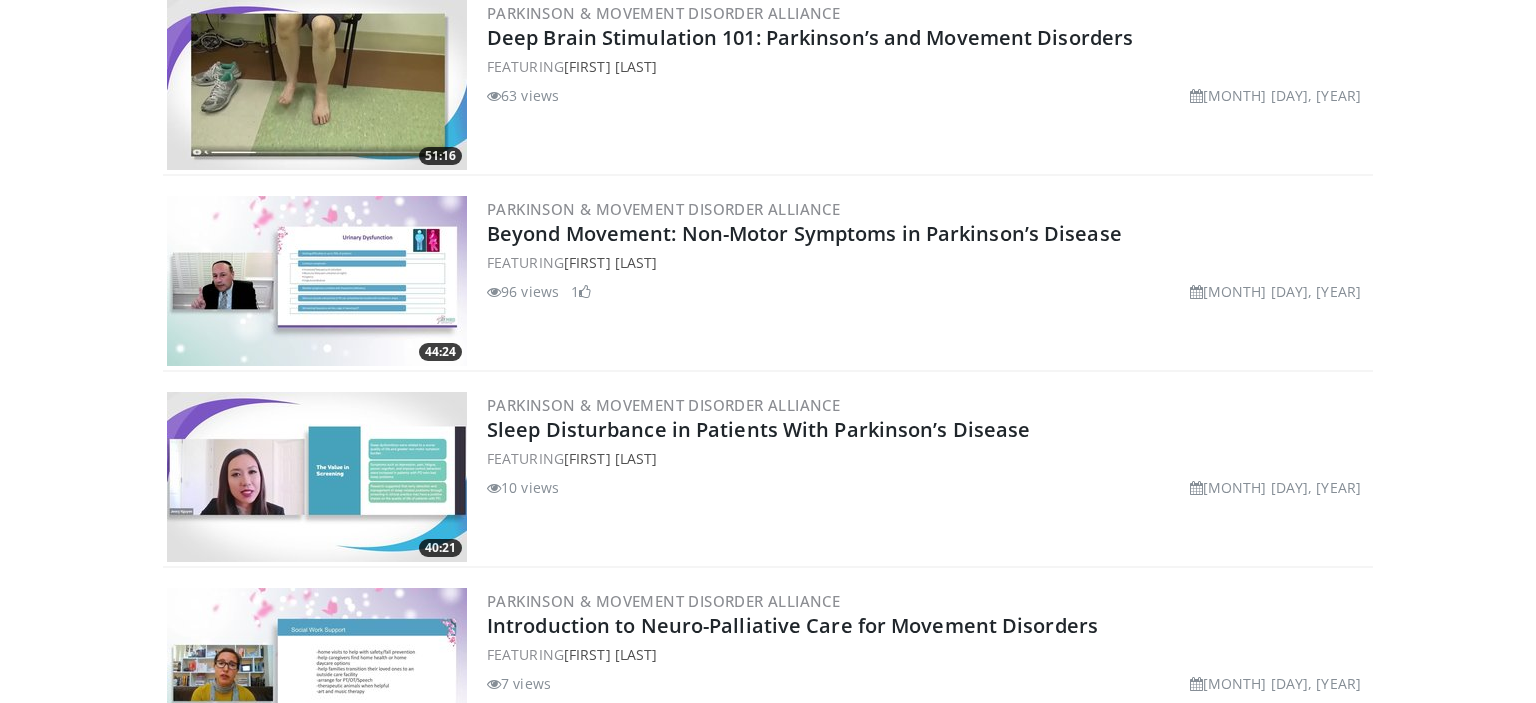 scroll, scrollTop: 633, scrollLeft: 0, axis: vertical 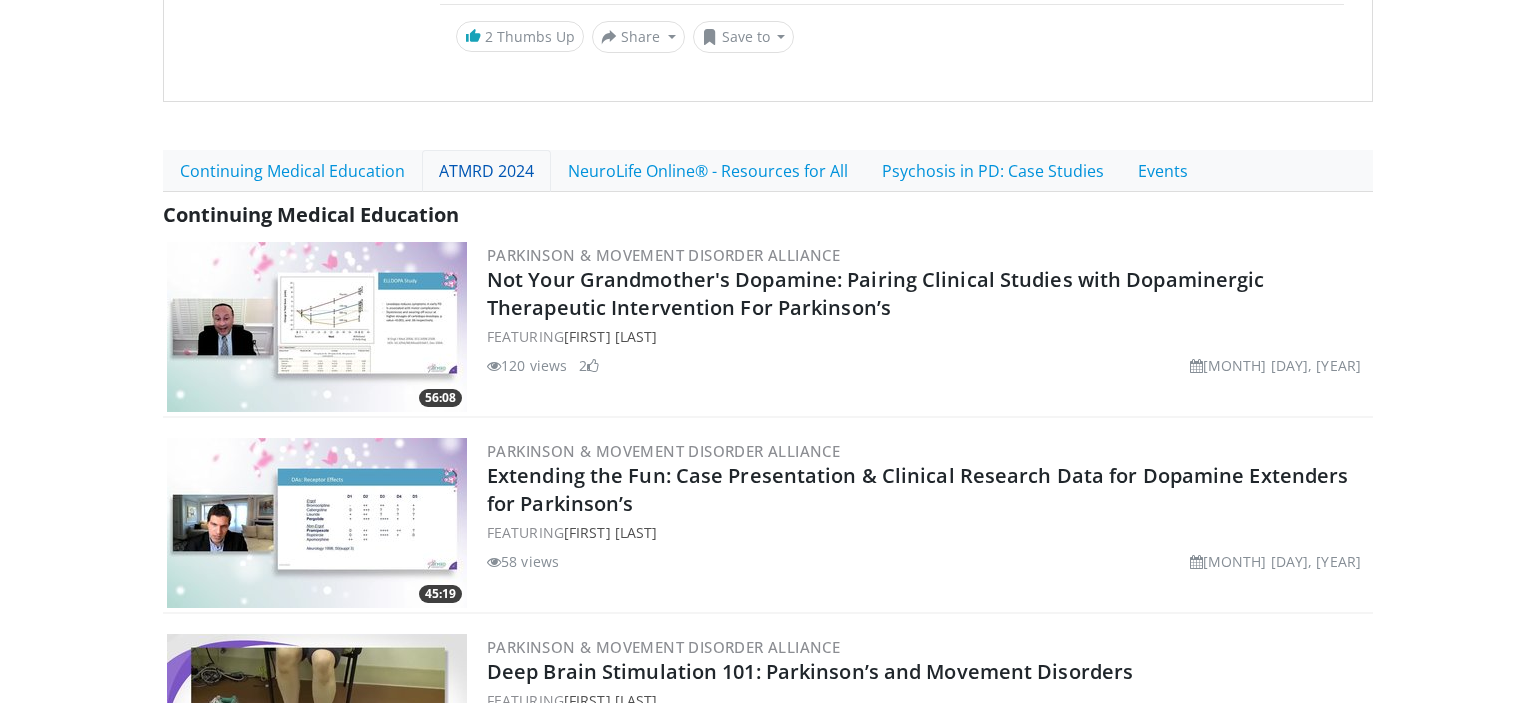 click on "ATMRD 2024" at bounding box center (486, 171) 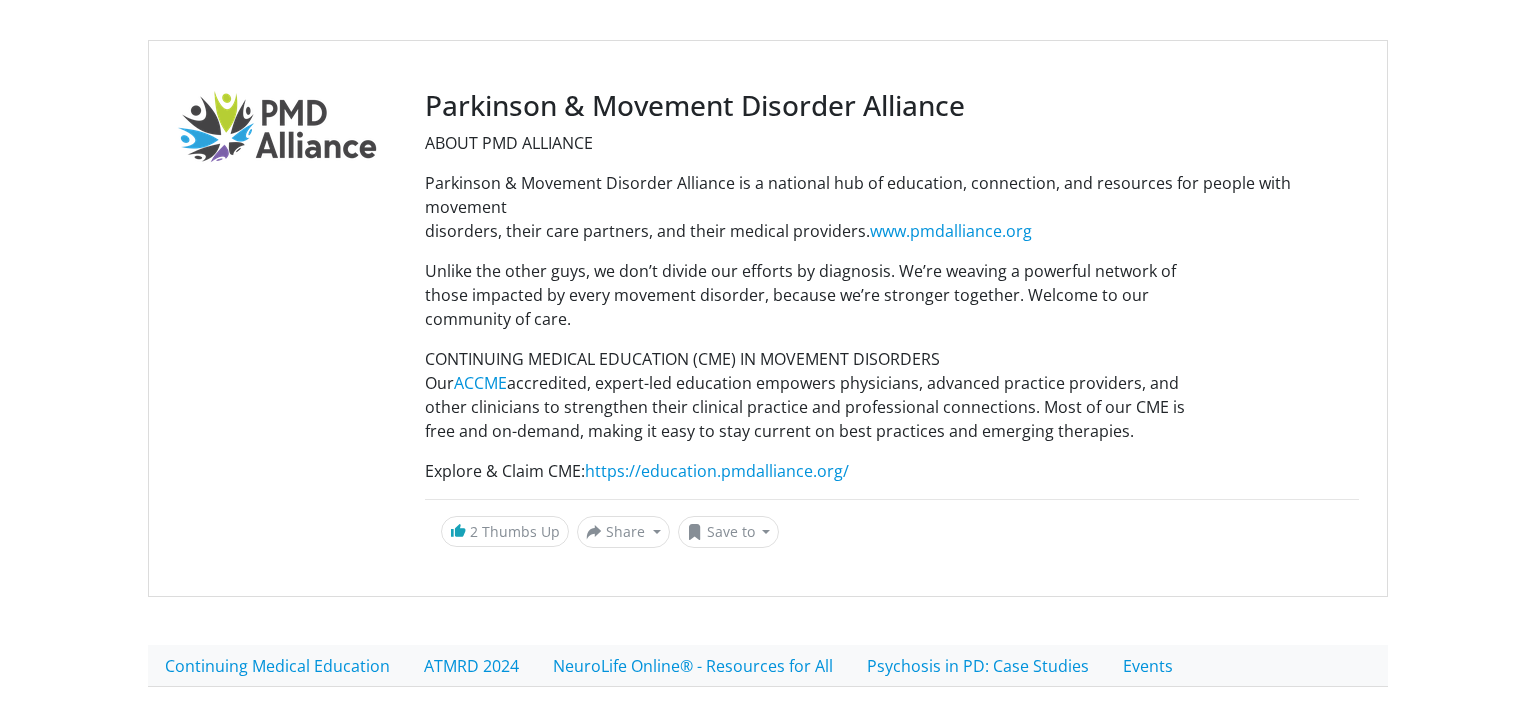 scroll, scrollTop: 316, scrollLeft: 0, axis: vertical 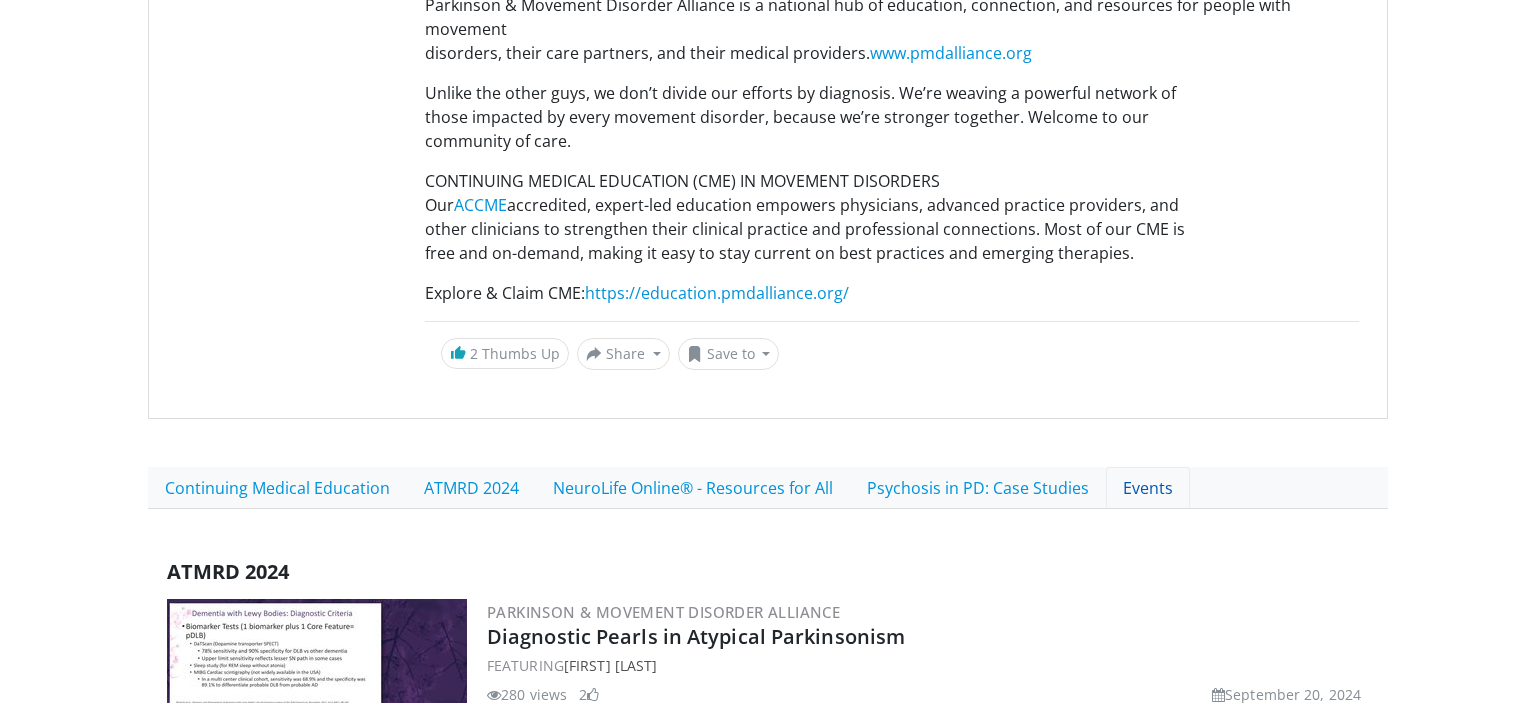 click on "Events" at bounding box center (1148, 488) 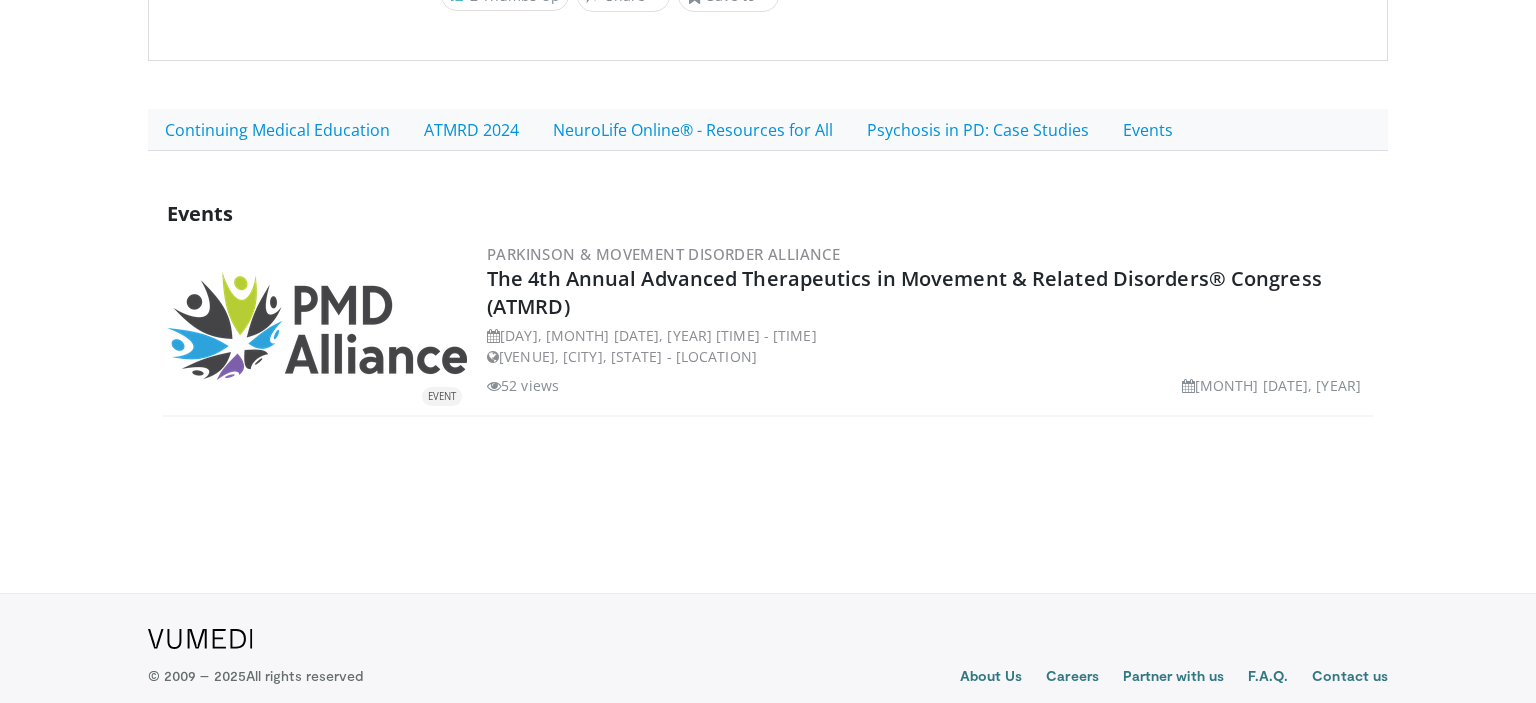 scroll, scrollTop: 719, scrollLeft: 0, axis: vertical 